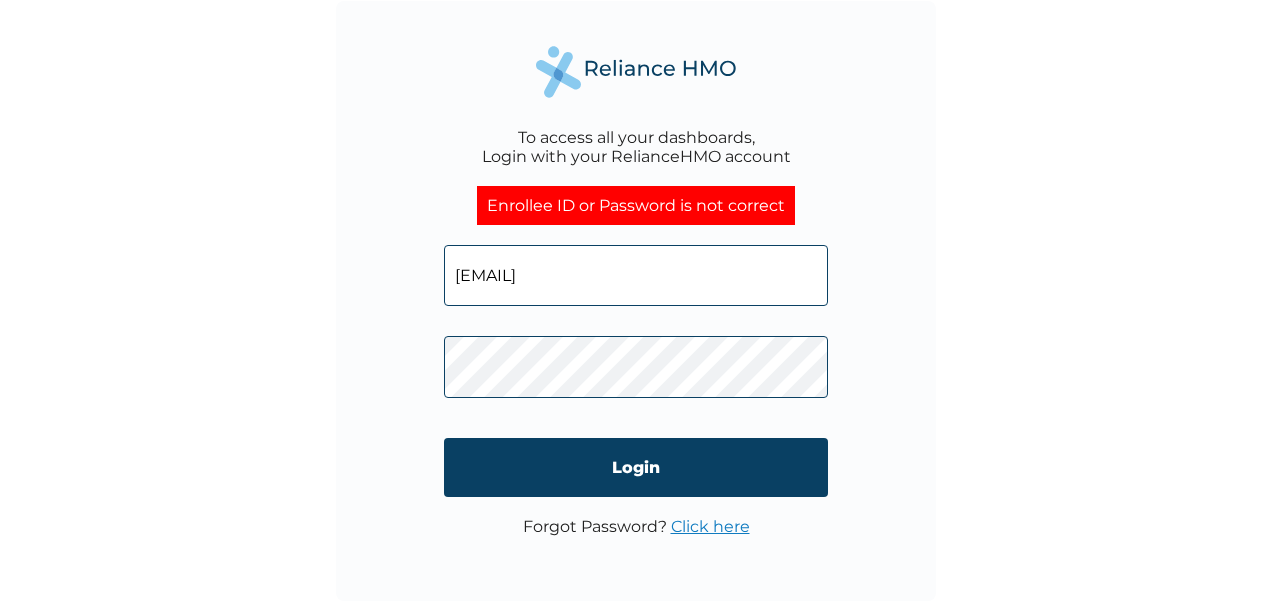 scroll, scrollTop: 0, scrollLeft: 0, axis: both 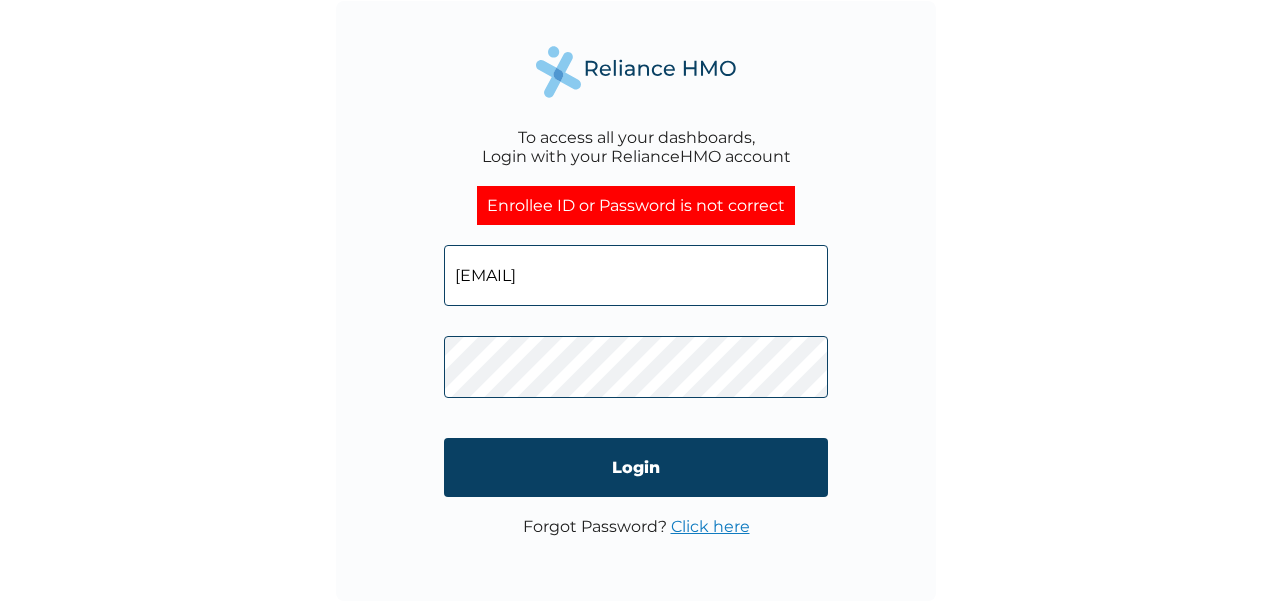click on "Login" at bounding box center [636, 467] 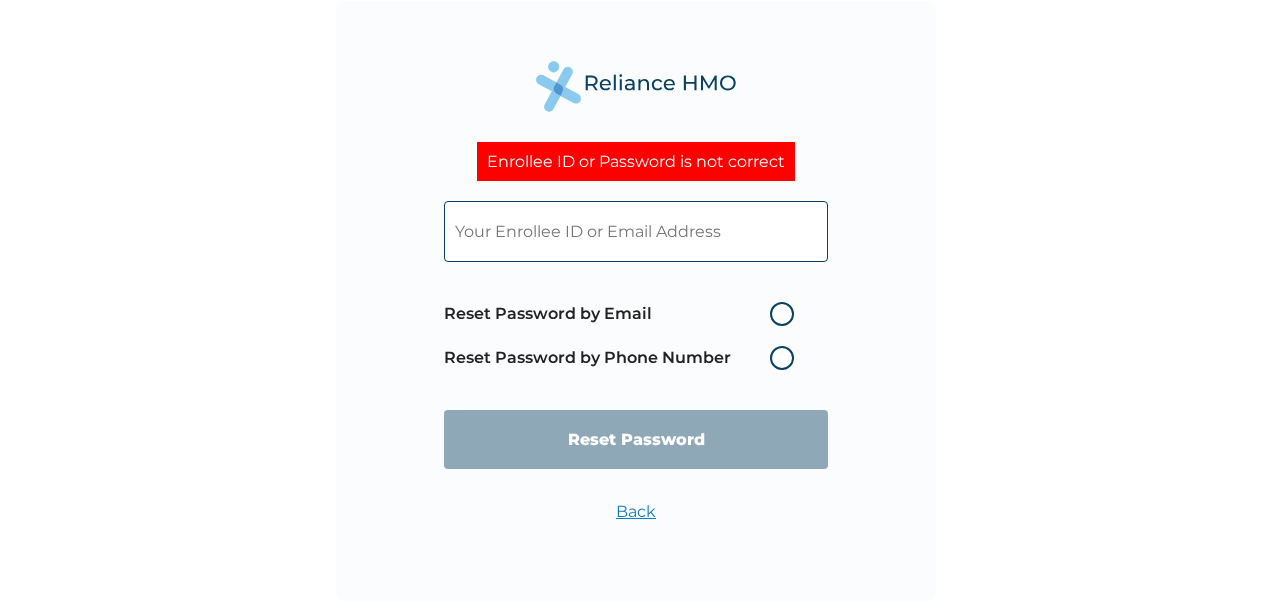 click at bounding box center (636, 231) 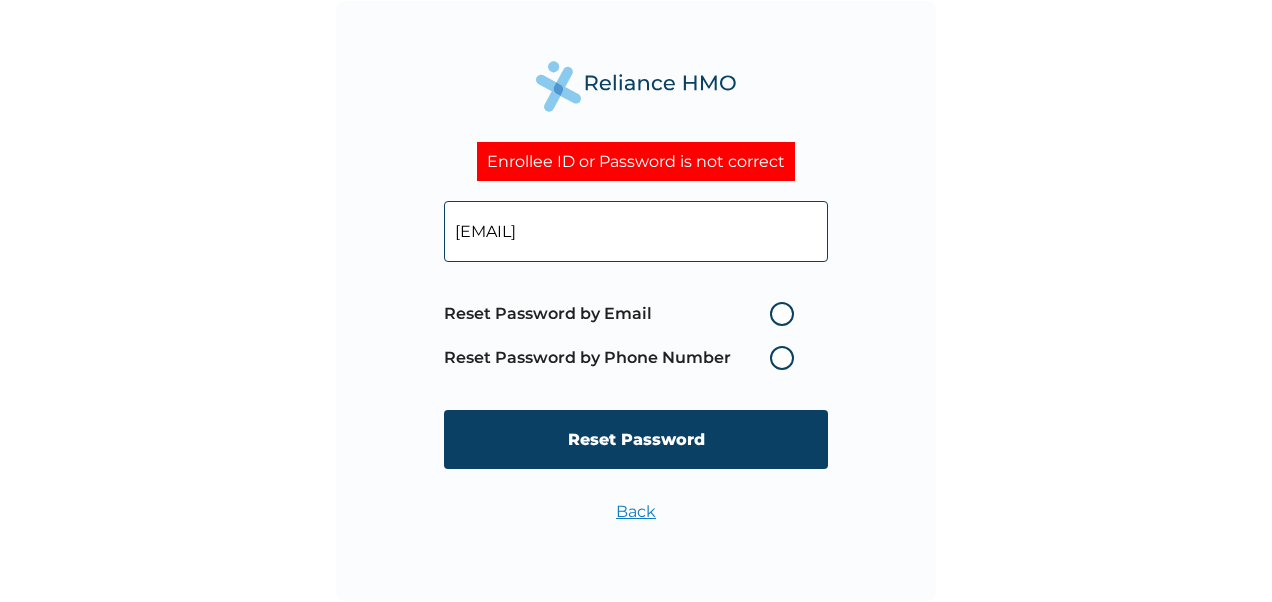 click on "Reset Password by Email" at bounding box center [624, 314] 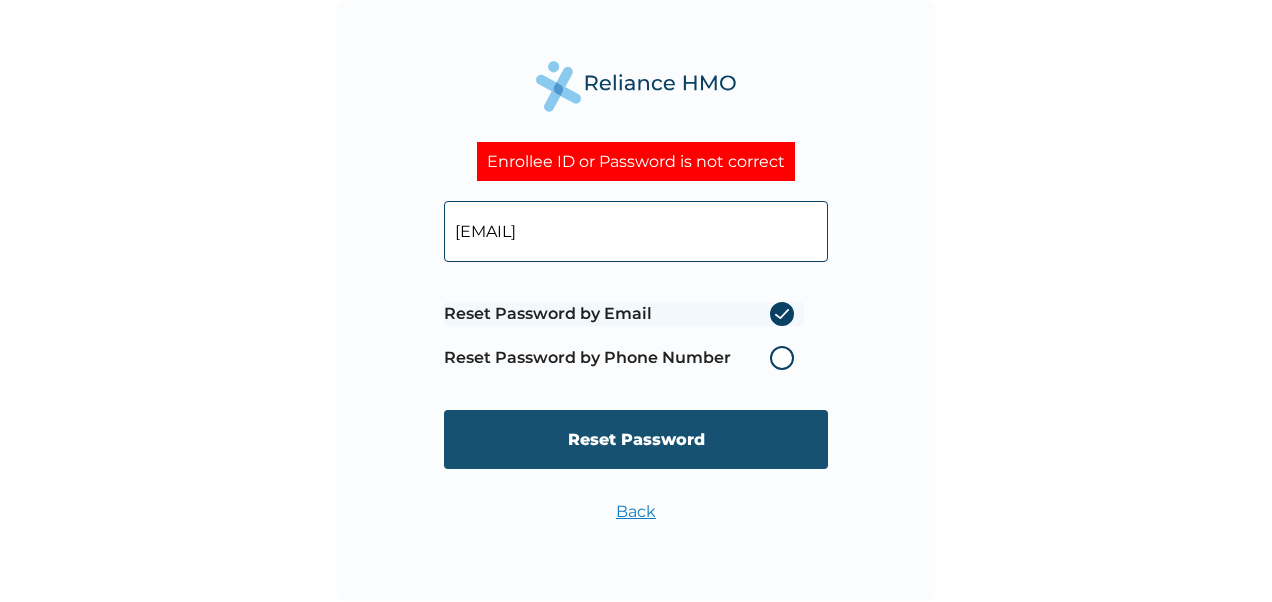 click on "Reset Password" at bounding box center (636, 439) 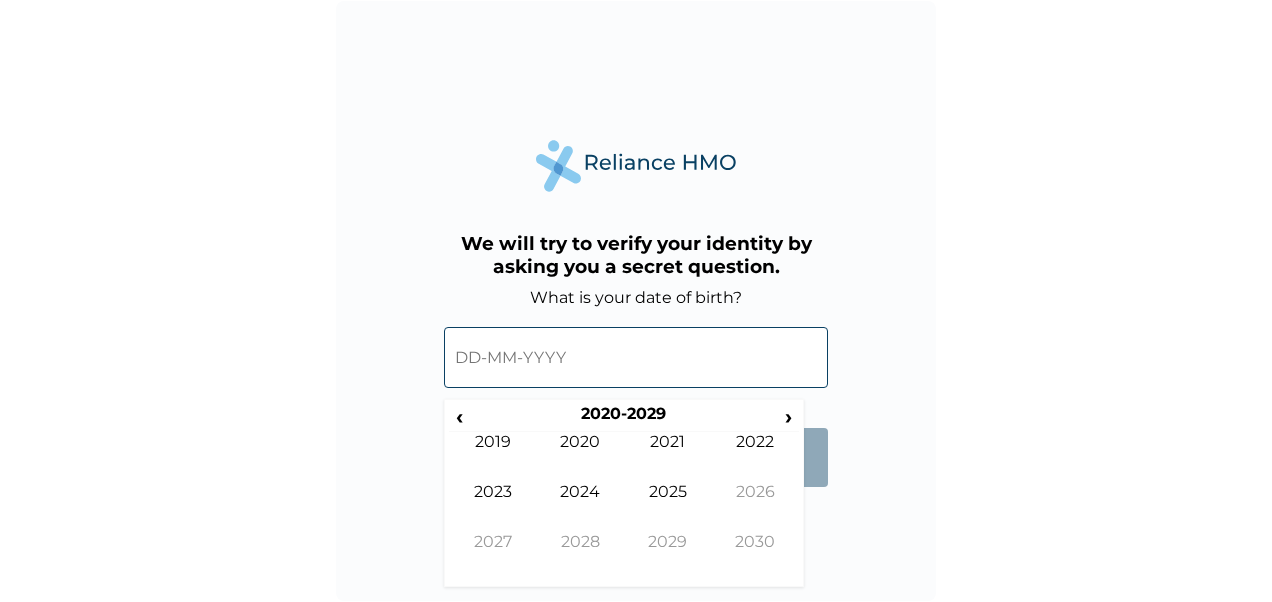 scroll, scrollTop: 0, scrollLeft: 0, axis: both 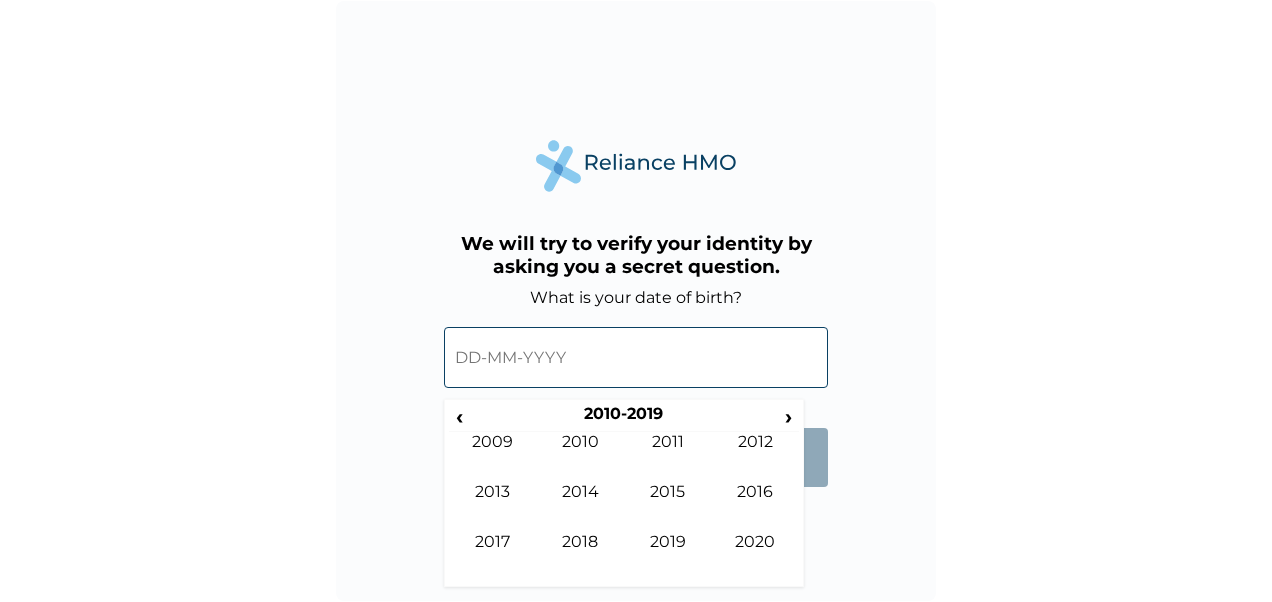 click on "‹" at bounding box center (459, 416) 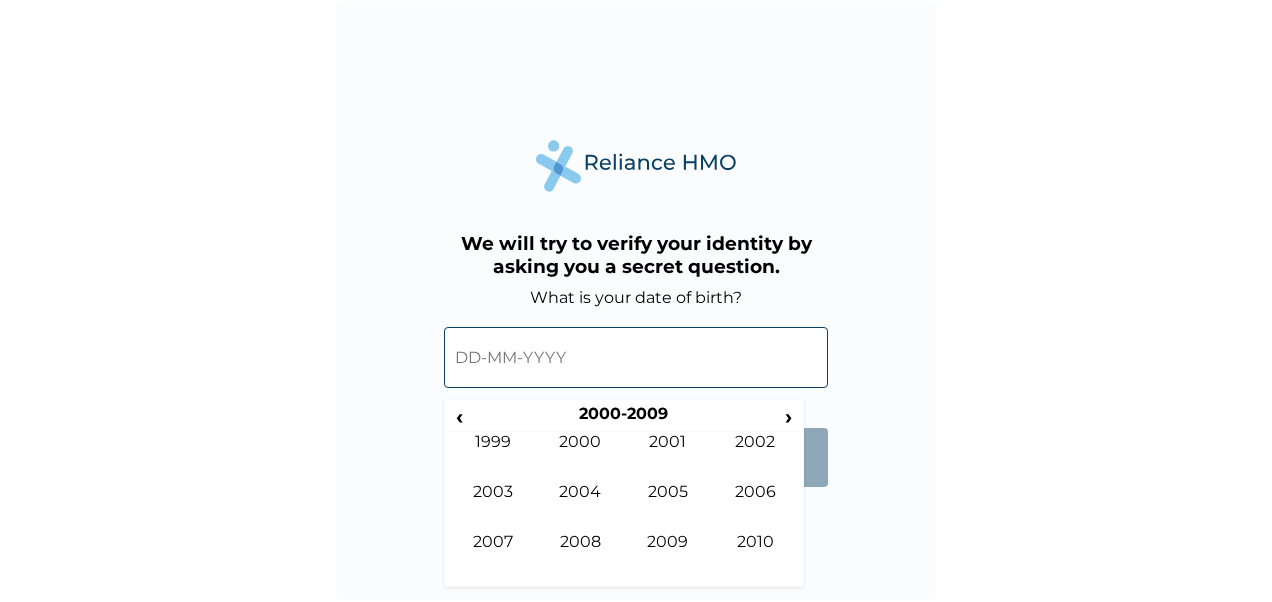 click on "‹" at bounding box center [459, 416] 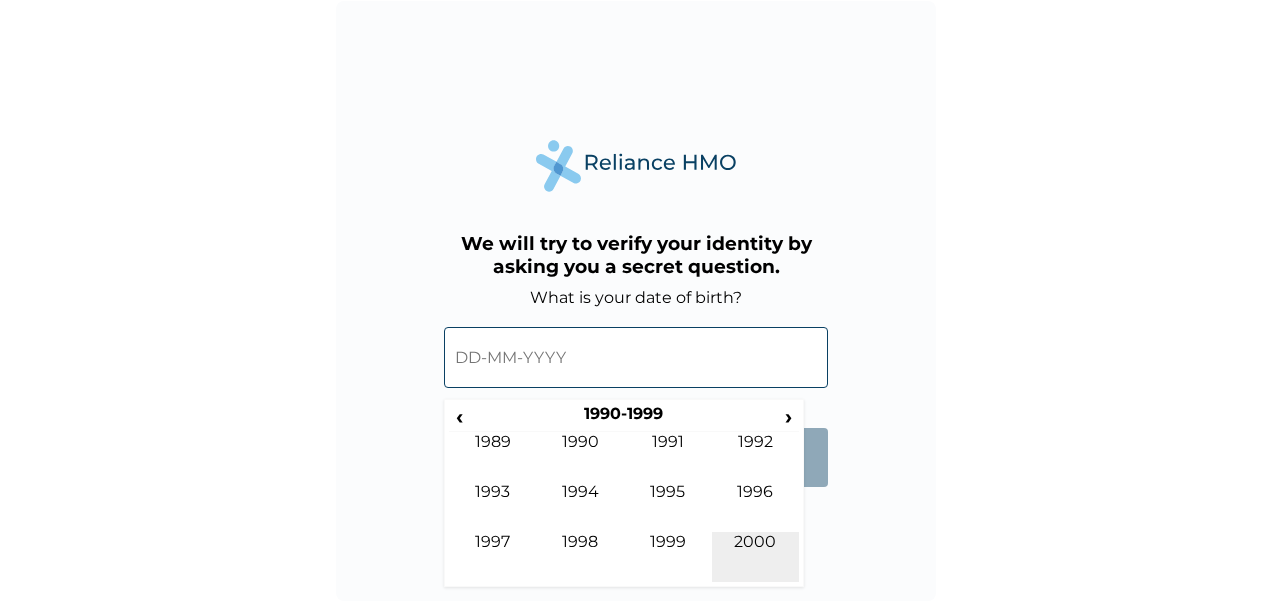 click on "2000" at bounding box center [756, 557] 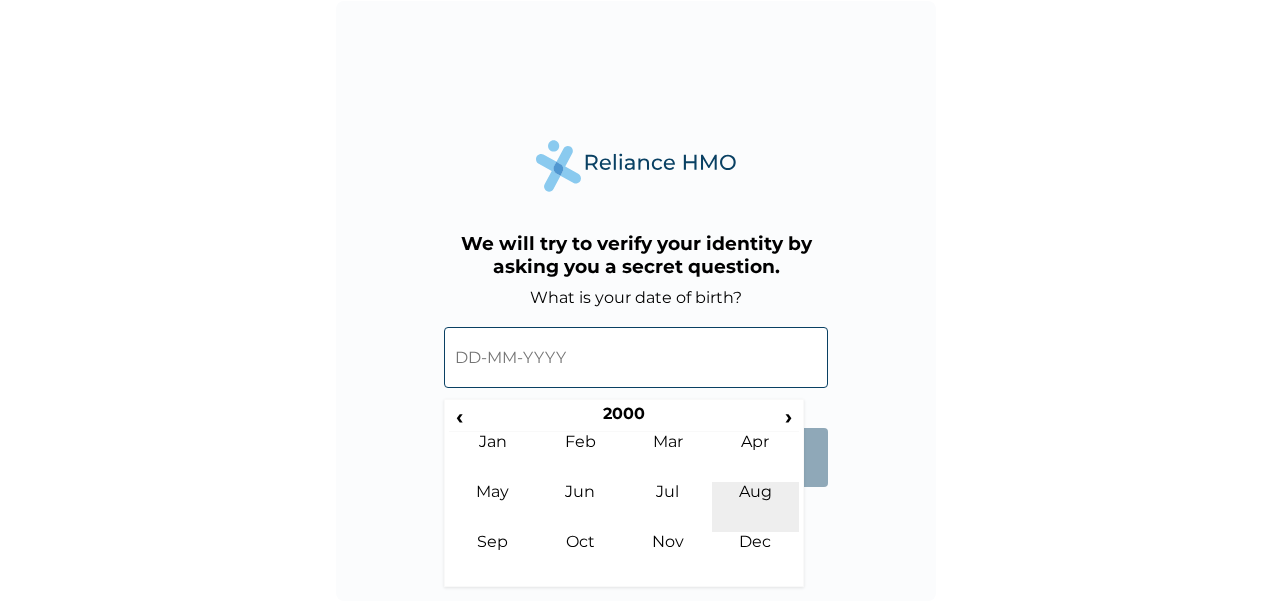 click on "Aug" at bounding box center (756, 507) 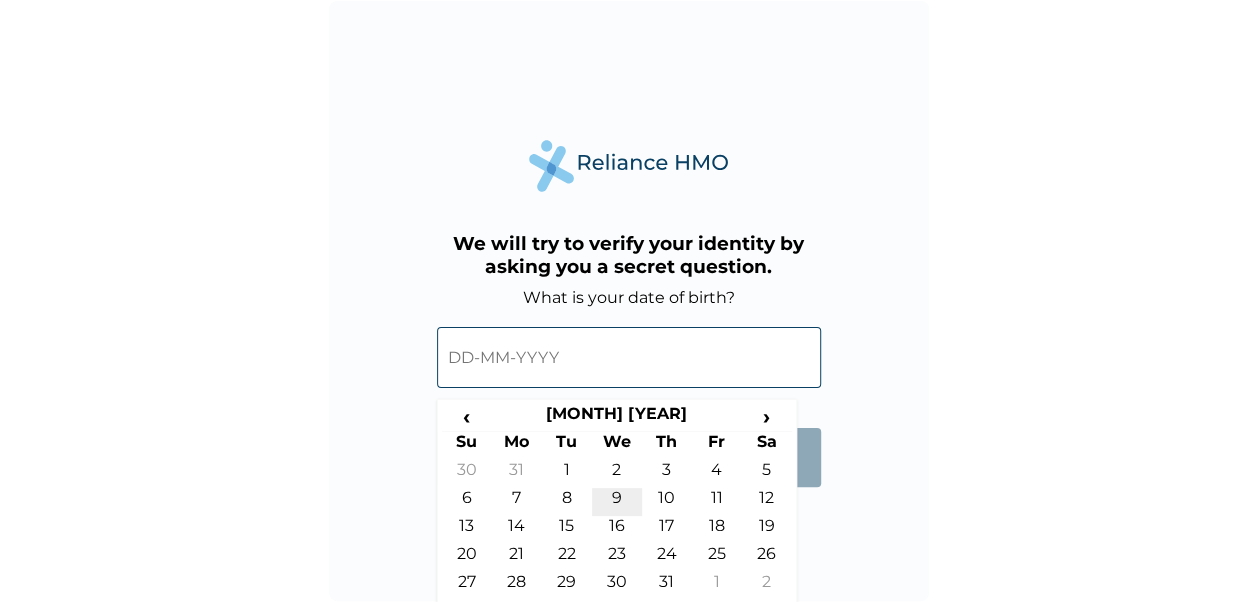click on "9" at bounding box center (617, 502) 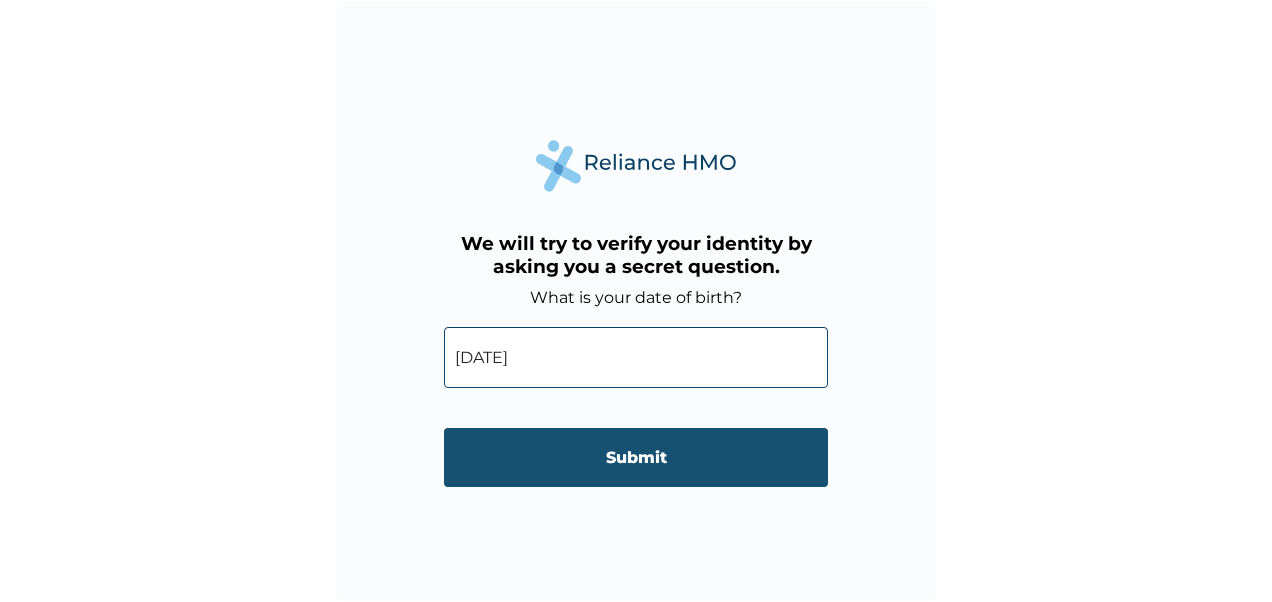 click on "Submit" at bounding box center [636, 457] 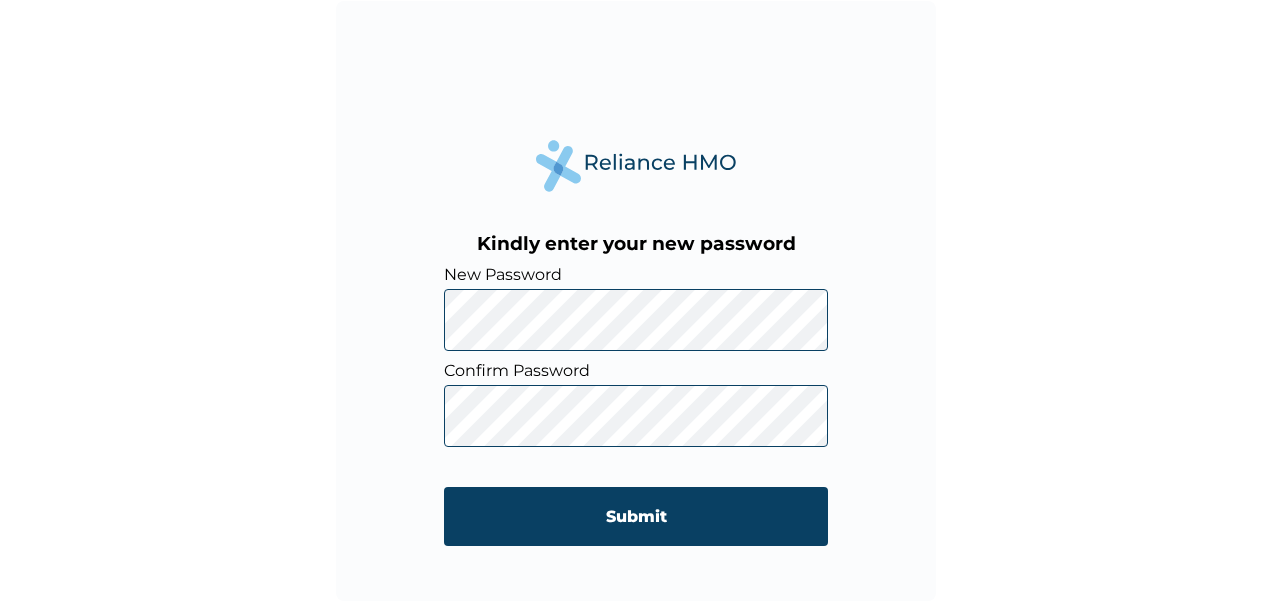 click on "Submit" at bounding box center [636, 516] 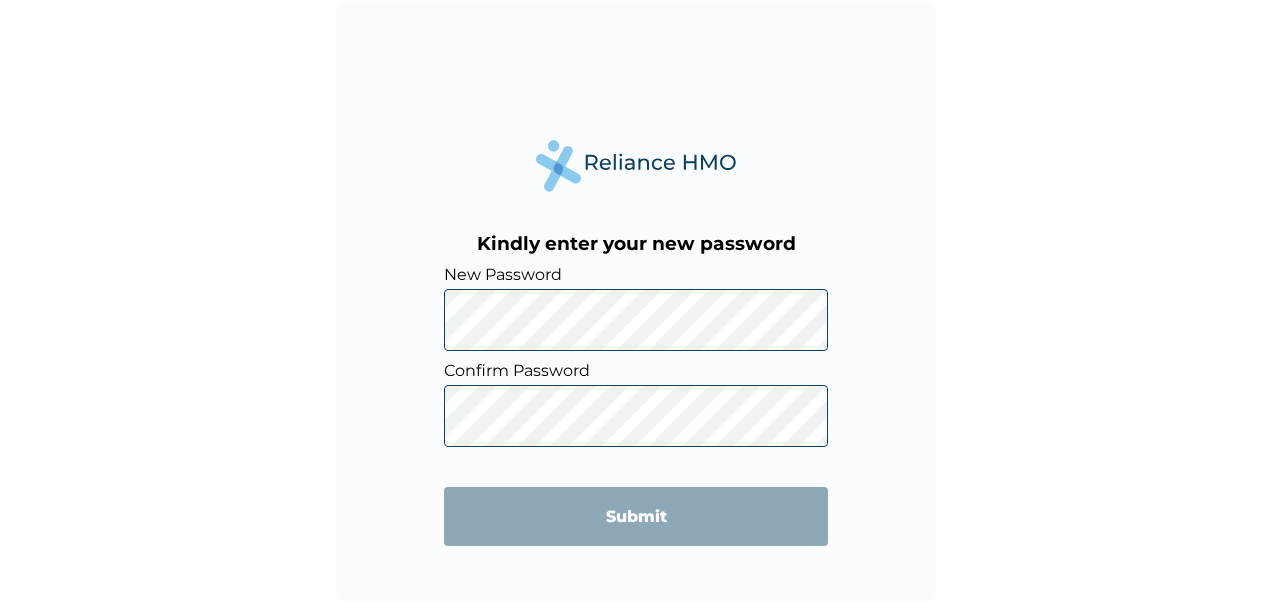 scroll, scrollTop: 0, scrollLeft: 0, axis: both 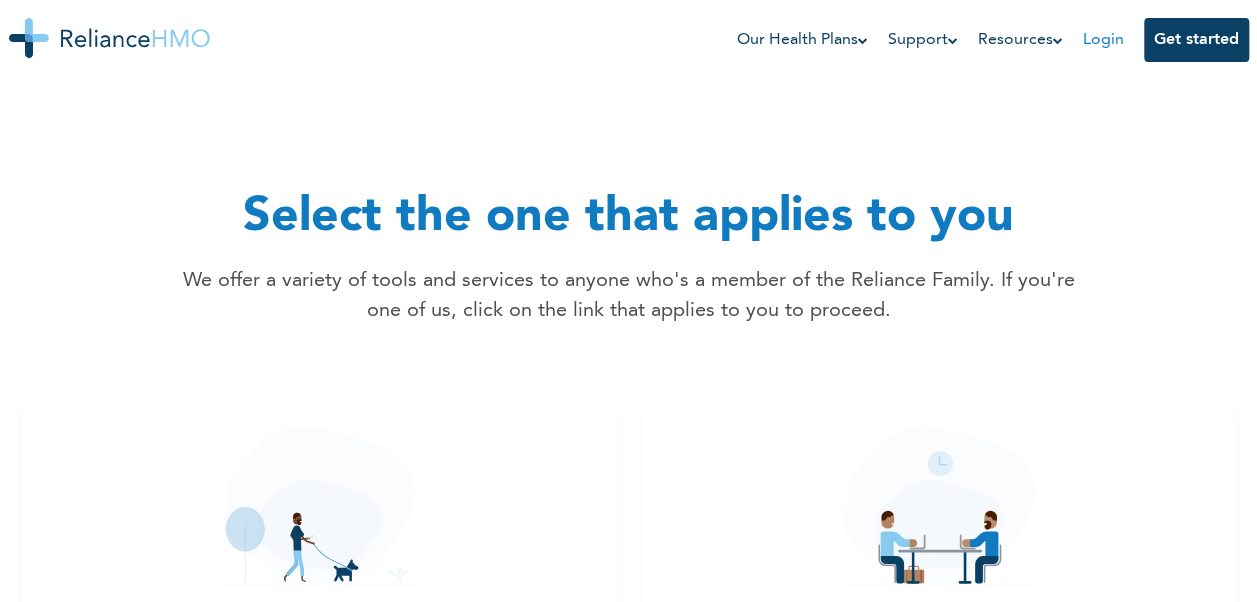 click on "Login" at bounding box center (1103, 40) 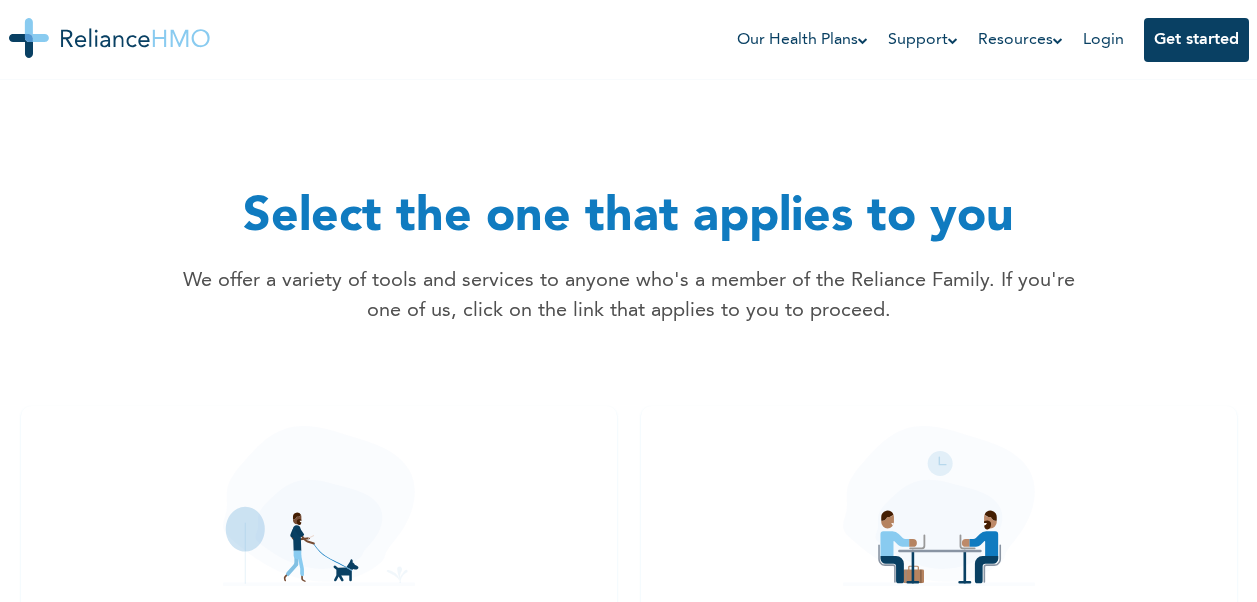 scroll, scrollTop: 0, scrollLeft: 0, axis: both 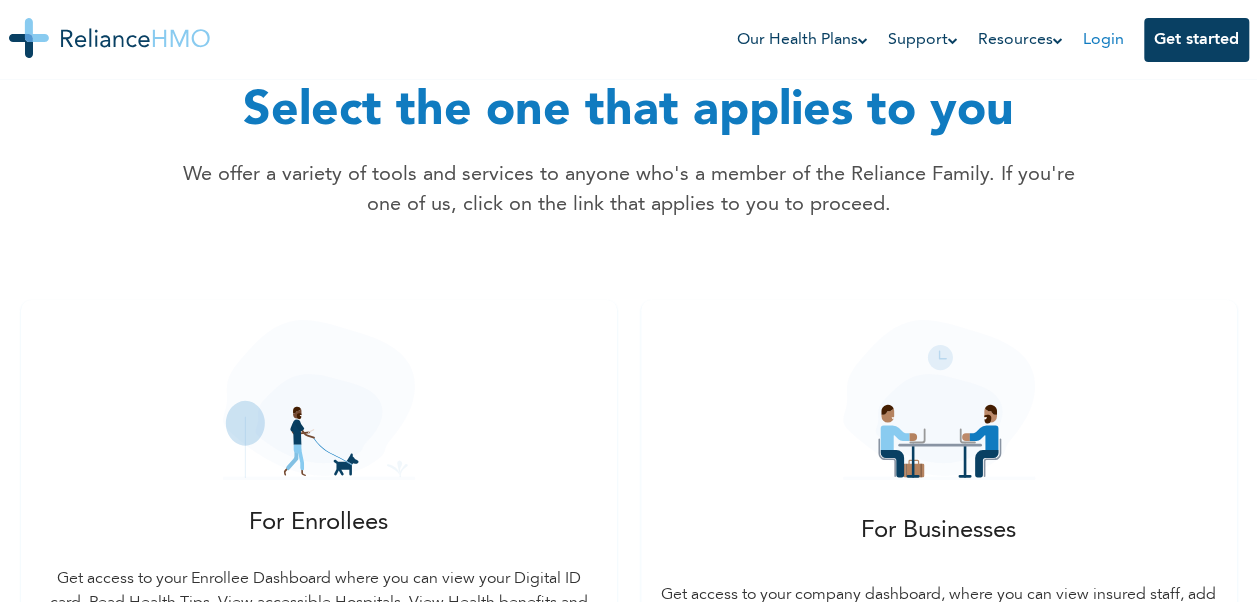 click on "Login" at bounding box center [1103, 40] 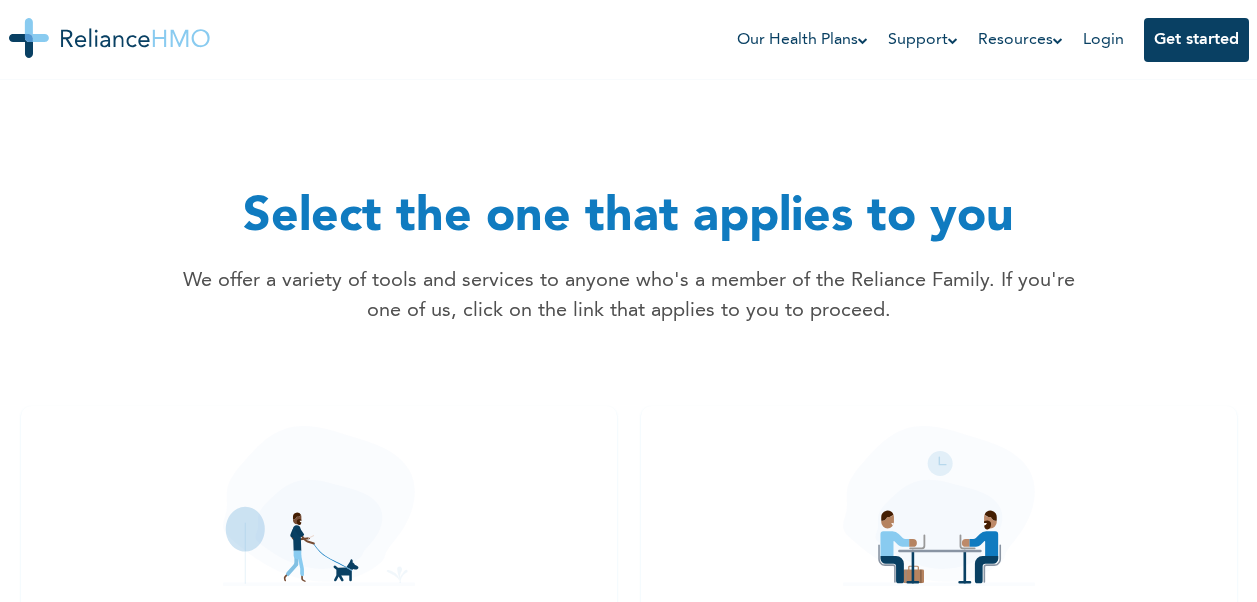 scroll, scrollTop: 0, scrollLeft: 0, axis: both 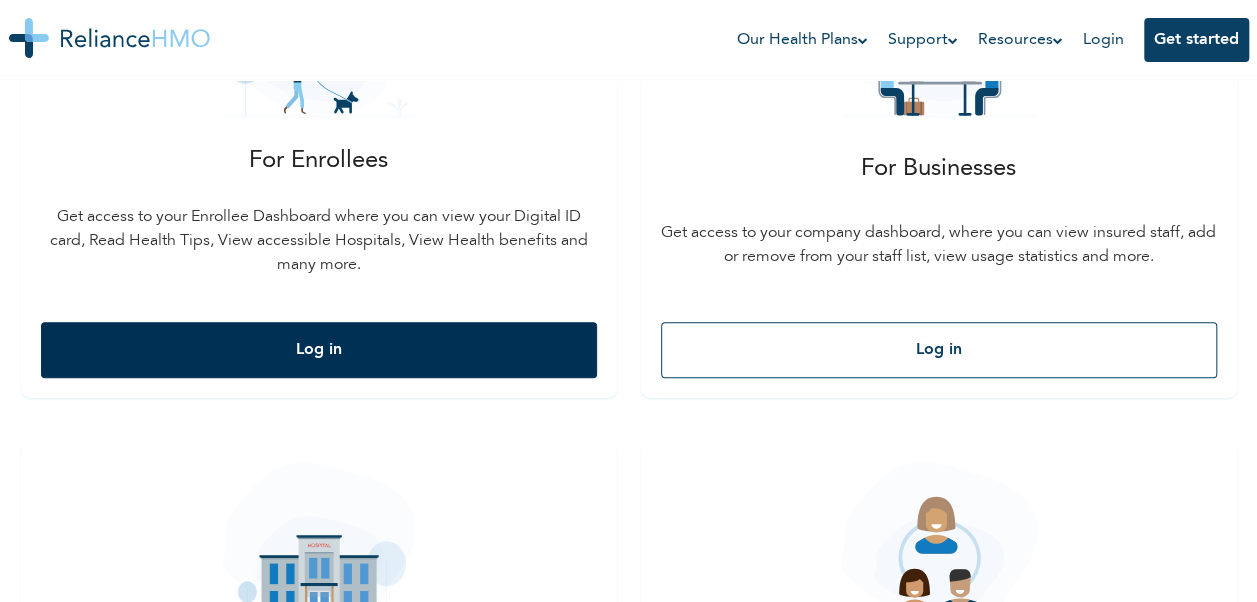 click on "Log in" at bounding box center [319, 350] 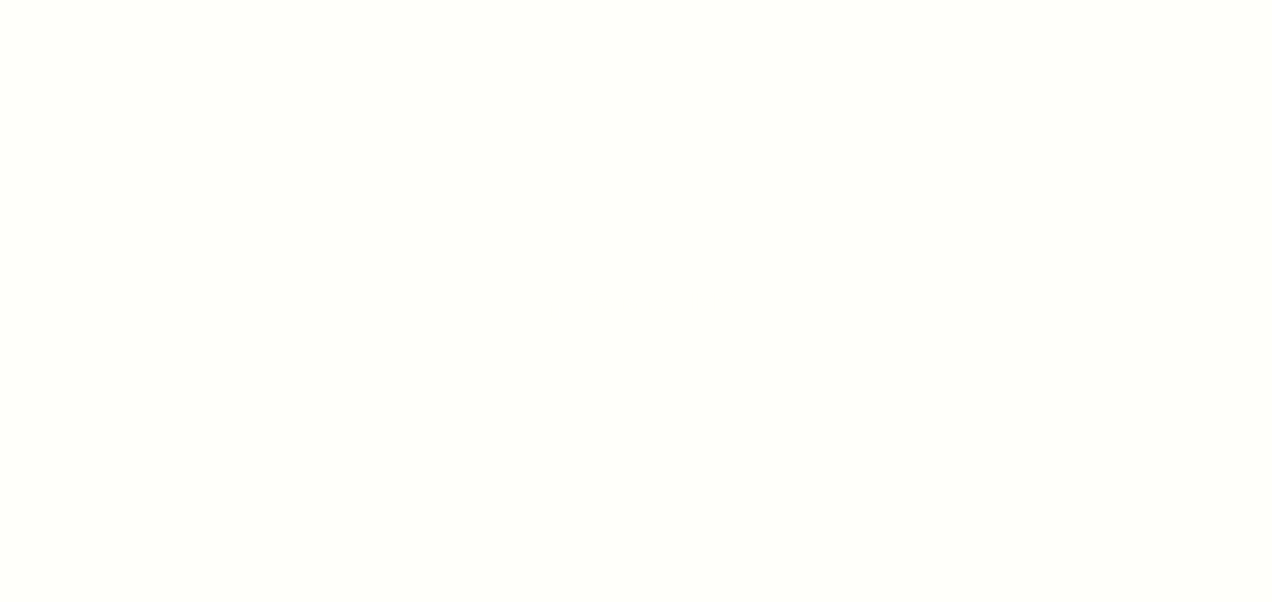 scroll, scrollTop: 0, scrollLeft: 0, axis: both 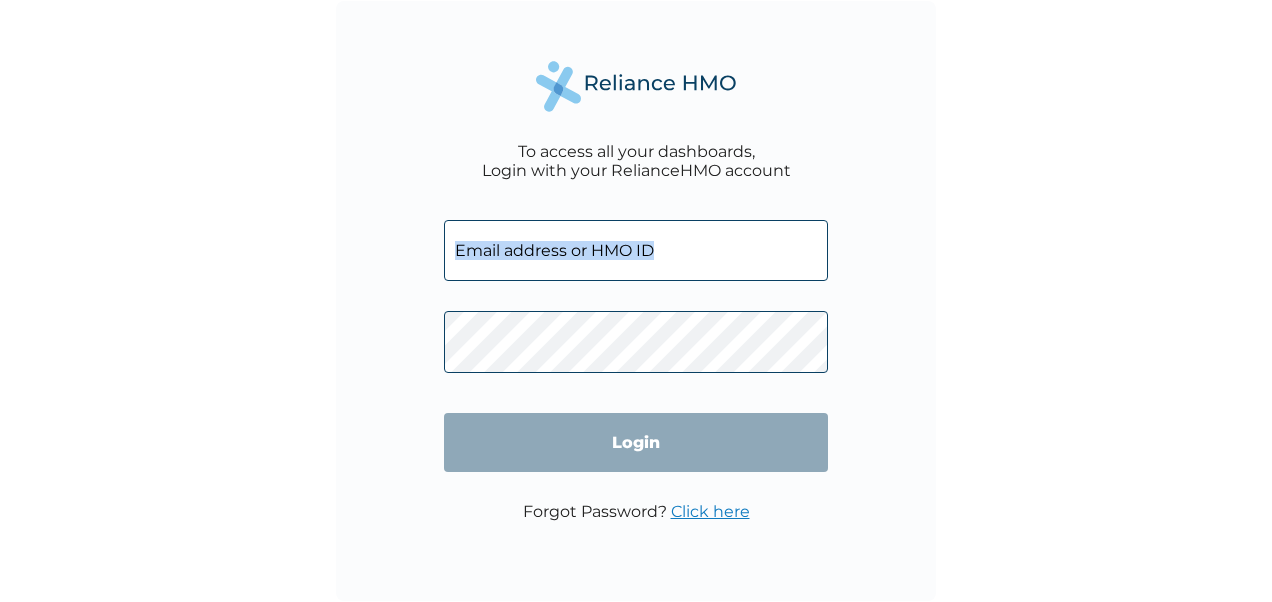 drag, startPoint x: 598, startPoint y: 294, endPoint x: 640, endPoint y: 268, distance: 49.396355 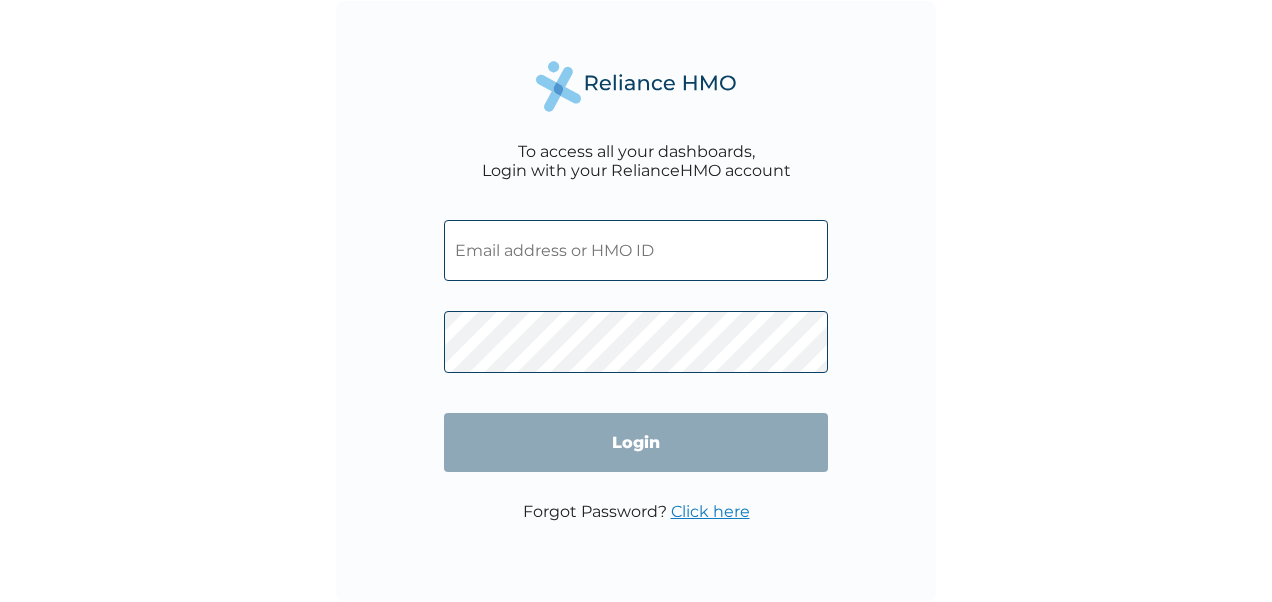 type on "[EMAIL]" 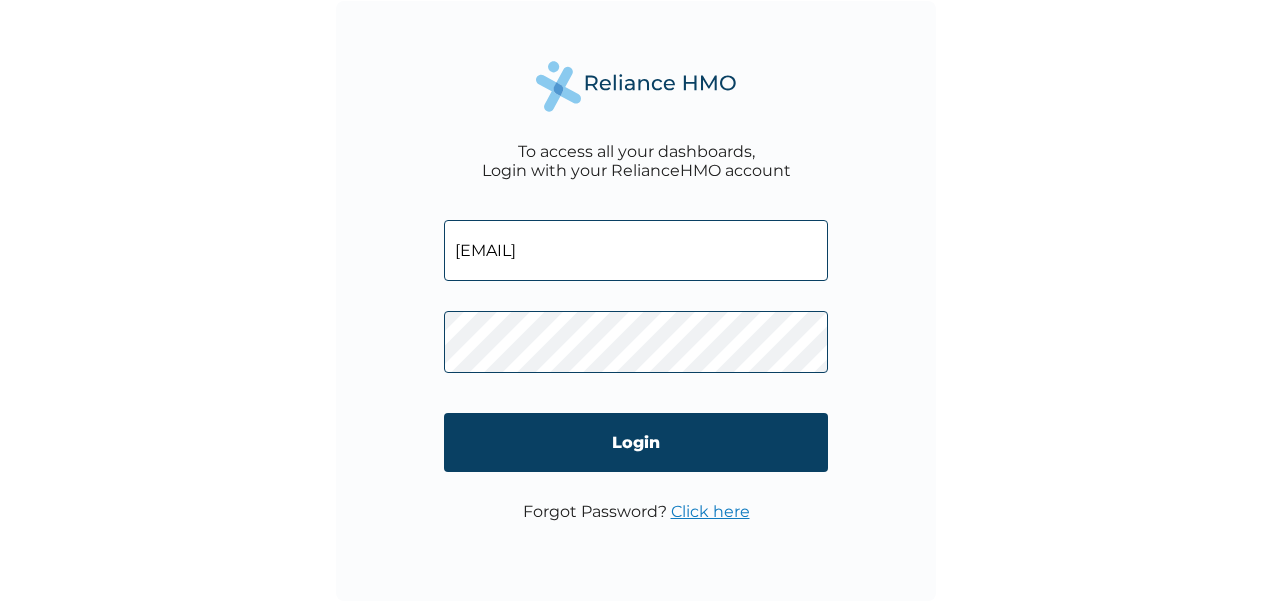click on "Login" at bounding box center (636, 442) 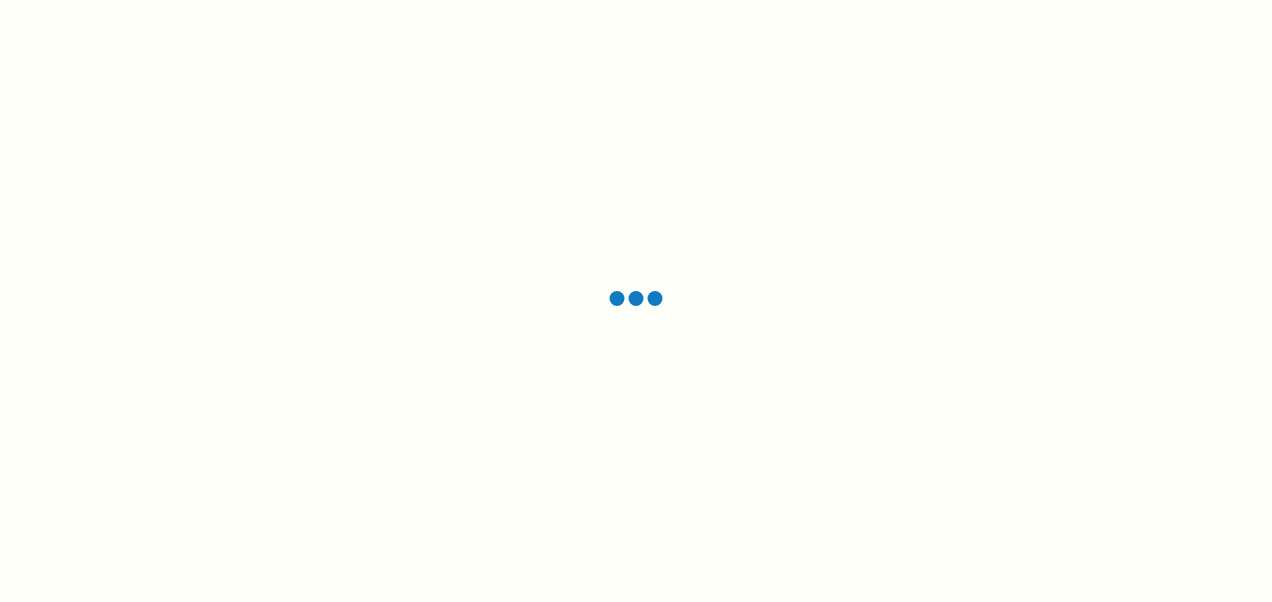 scroll, scrollTop: 0, scrollLeft: 0, axis: both 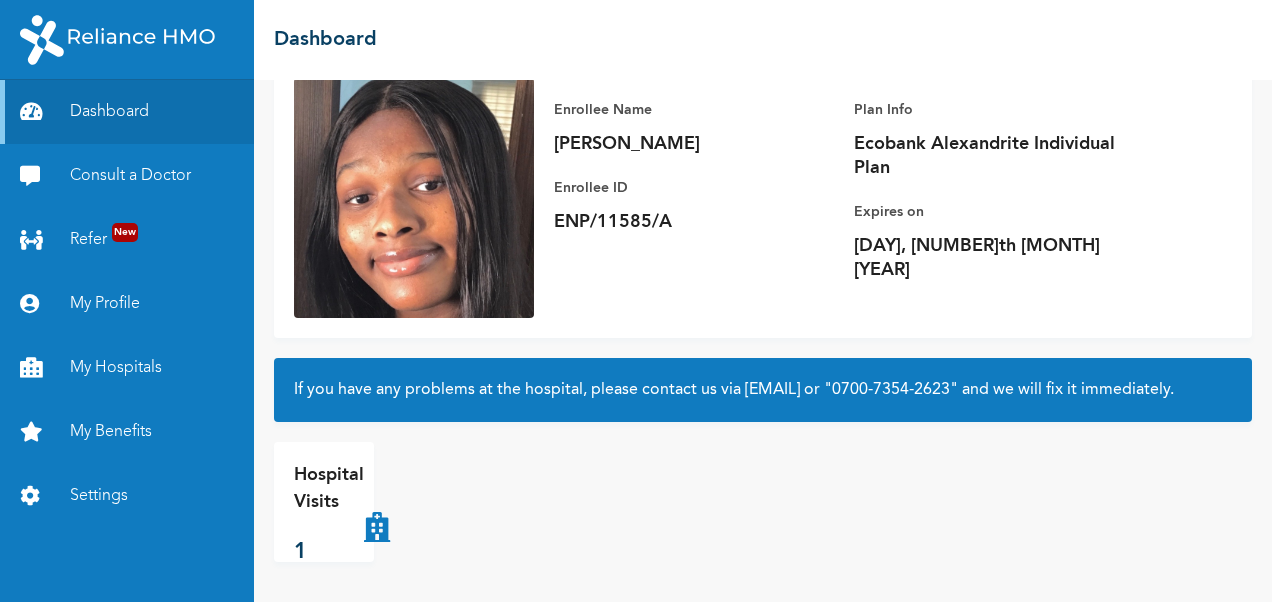 drag, startPoint x: 357, startPoint y: 540, endPoint x: 380, endPoint y: 534, distance: 23.769728 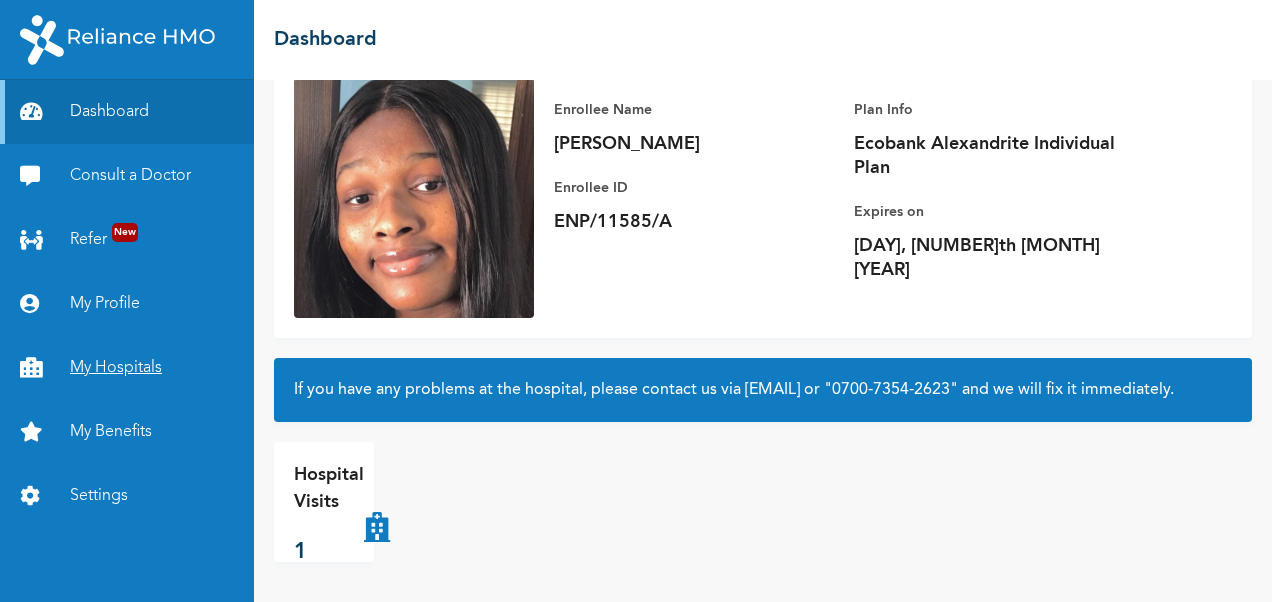 click on "My Hospitals" at bounding box center [127, 368] 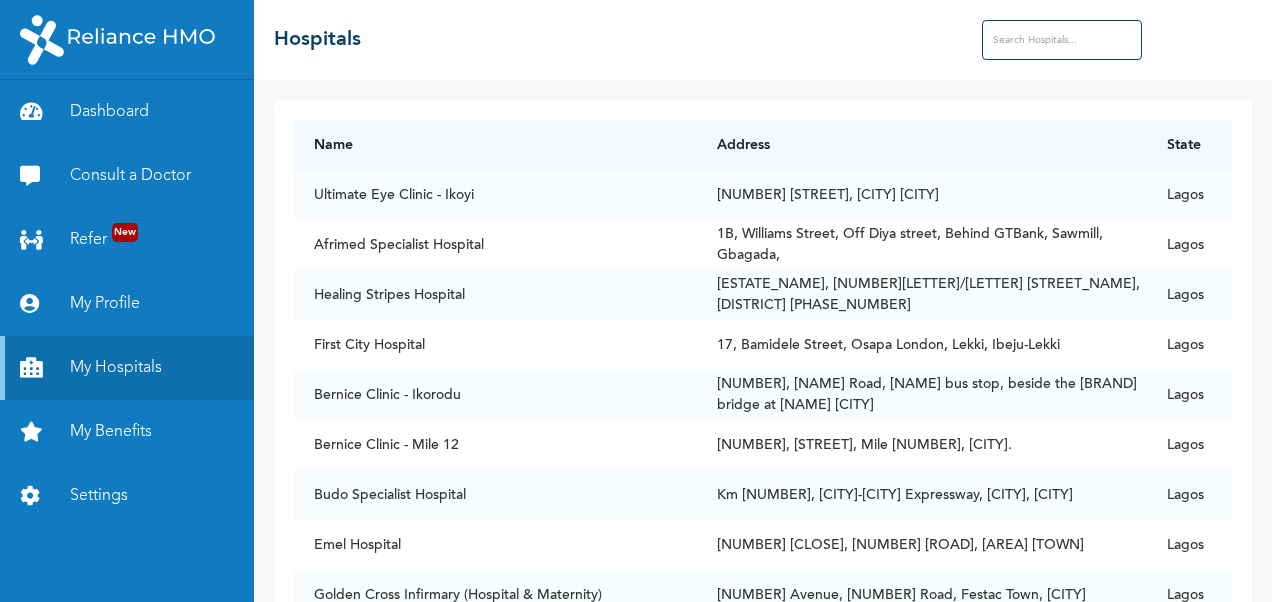 click at bounding box center [1062, 40] 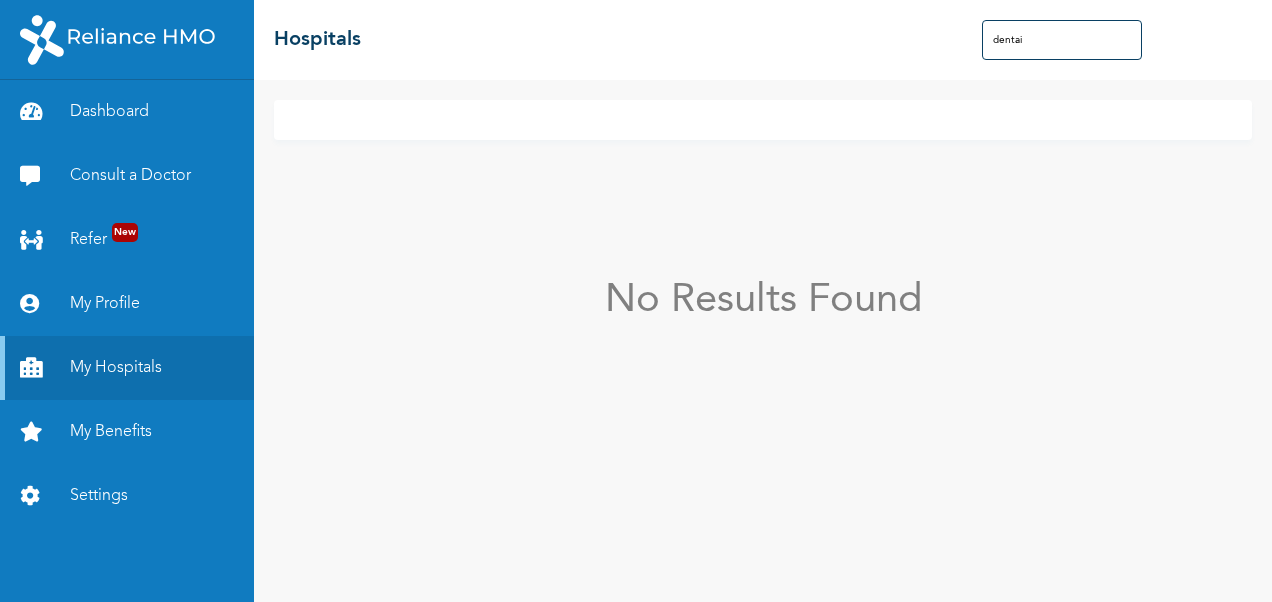 click on "dentai" at bounding box center (1062, 40) 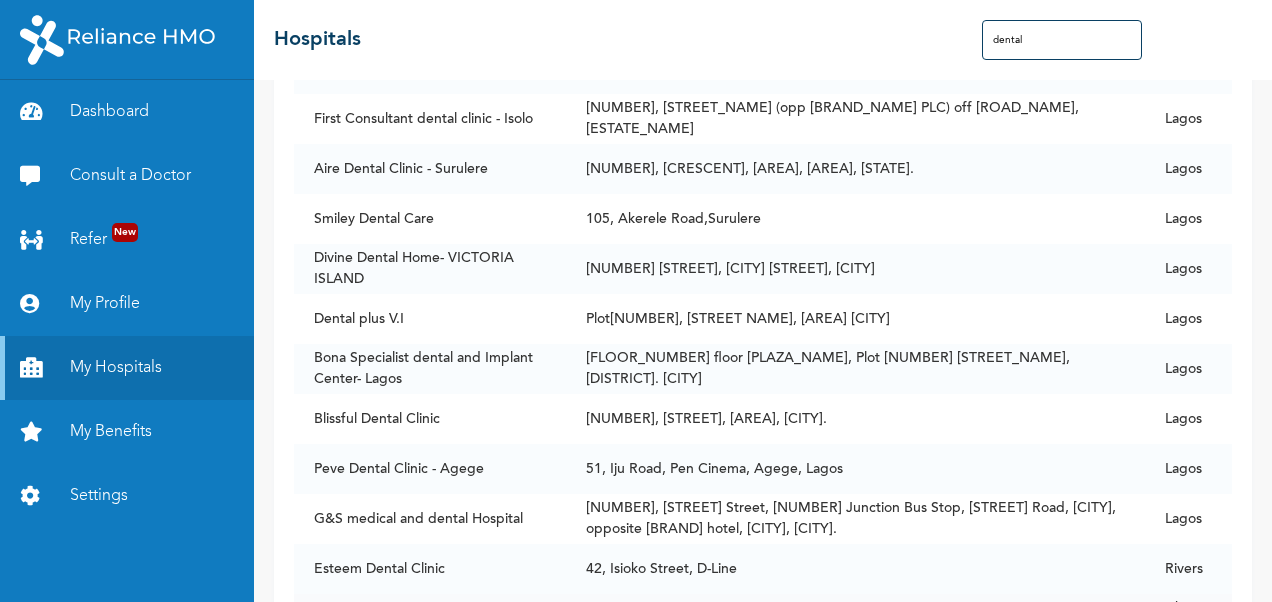 scroll, scrollTop: 396, scrollLeft: 0, axis: vertical 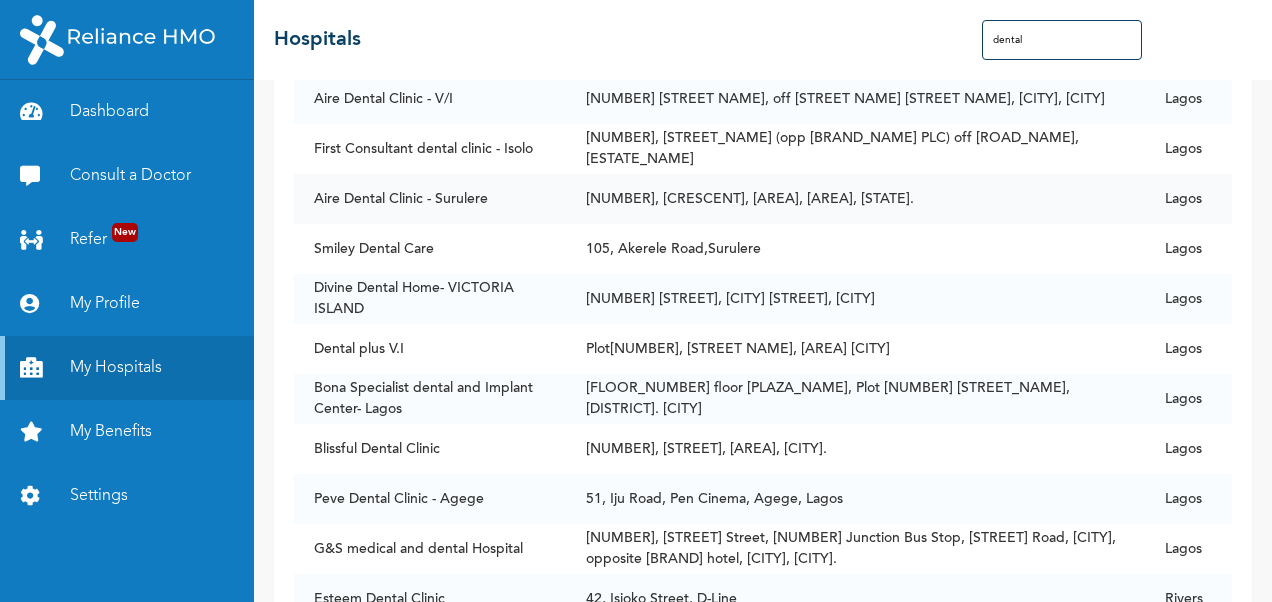 click on "Lagos" at bounding box center [1188, 199] 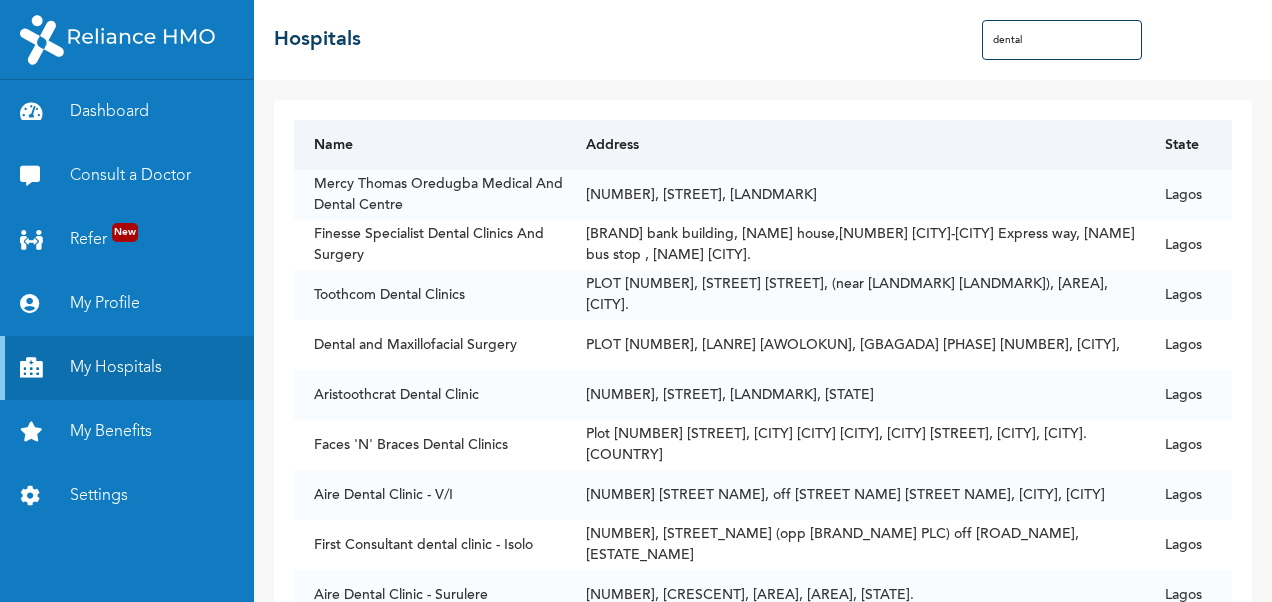 click on "State" at bounding box center (1188, 145) 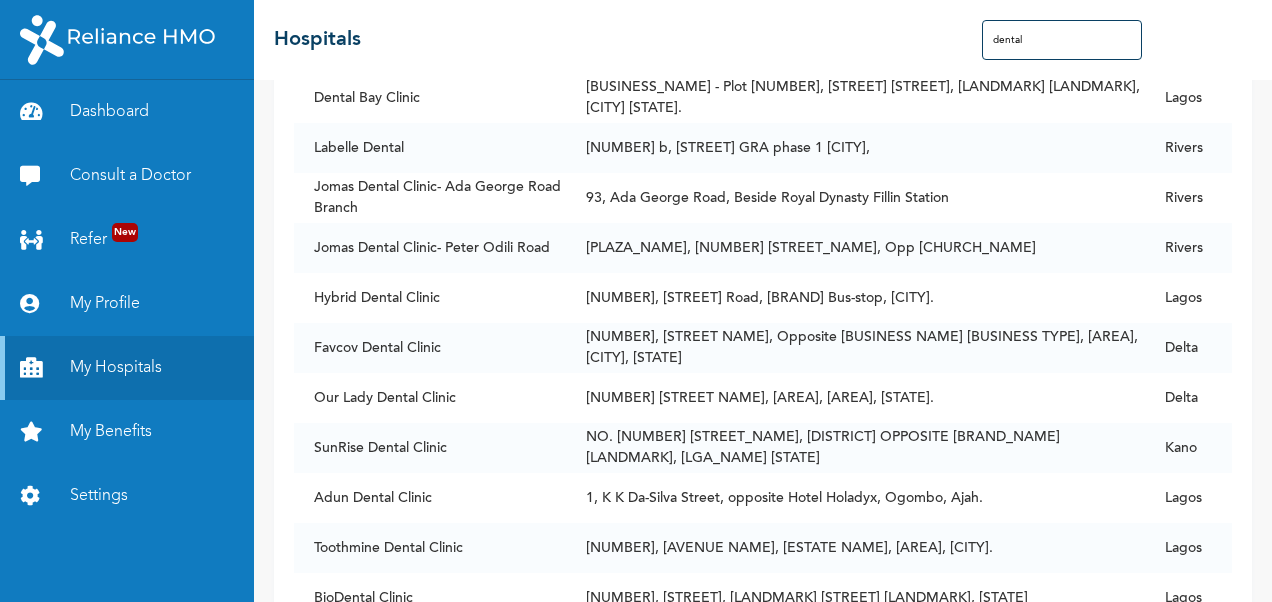 scroll, scrollTop: 11173, scrollLeft: 0, axis: vertical 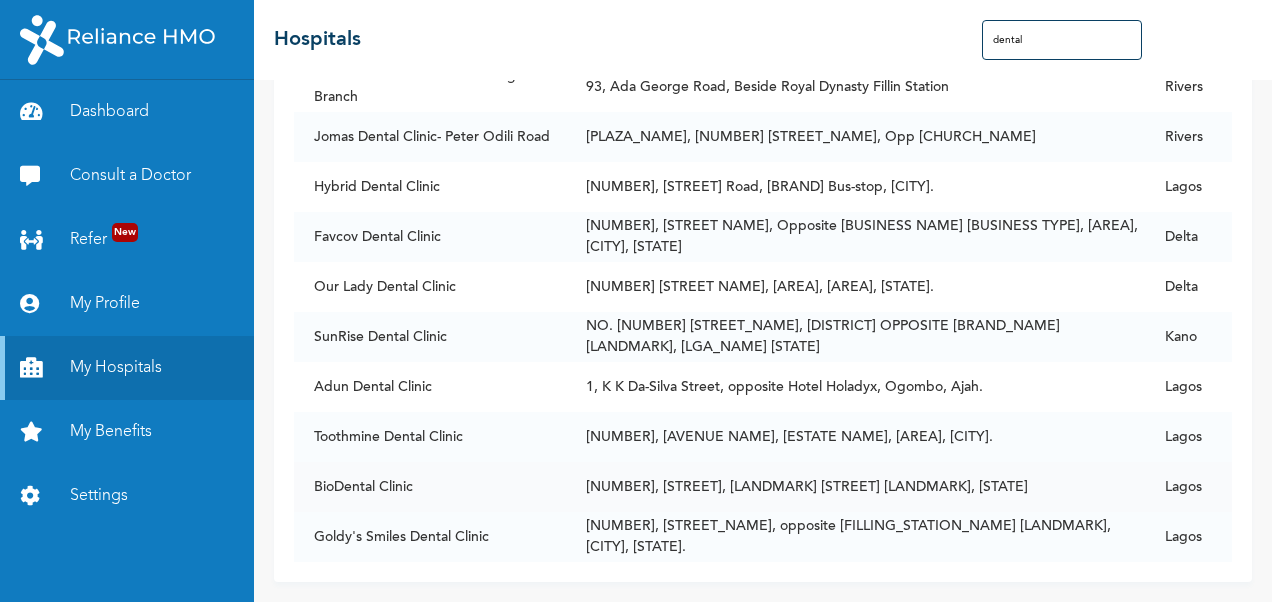 click on "BioDental Clinic" at bounding box center [430, 487] 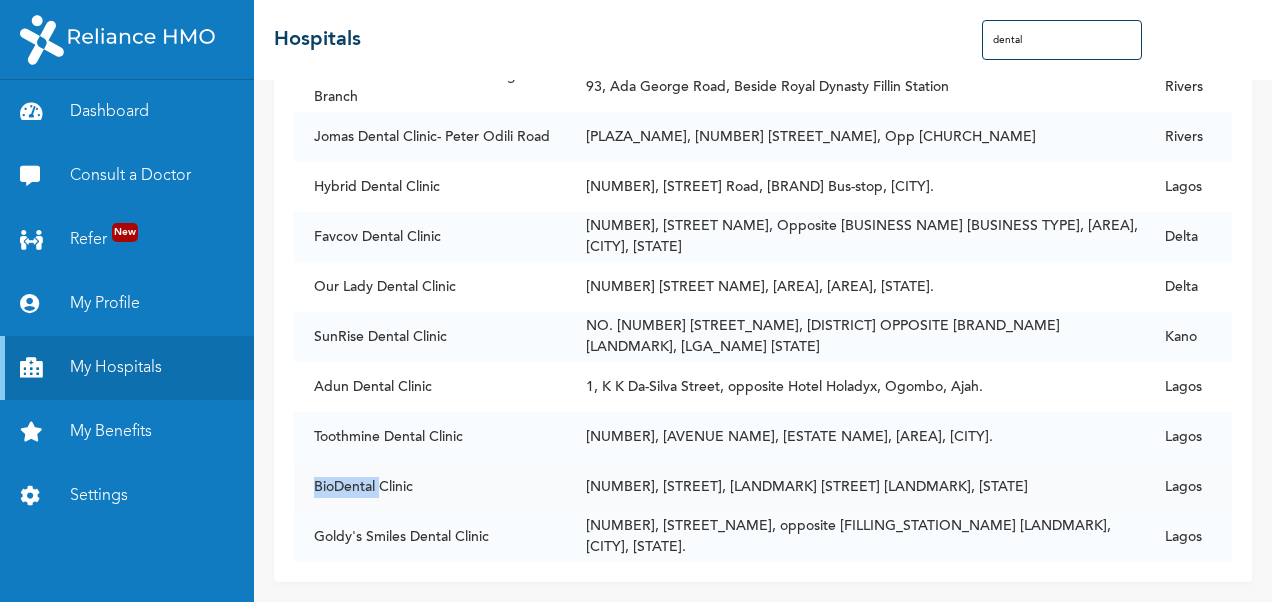 click on "BioDental Clinic" at bounding box center (430, 487) 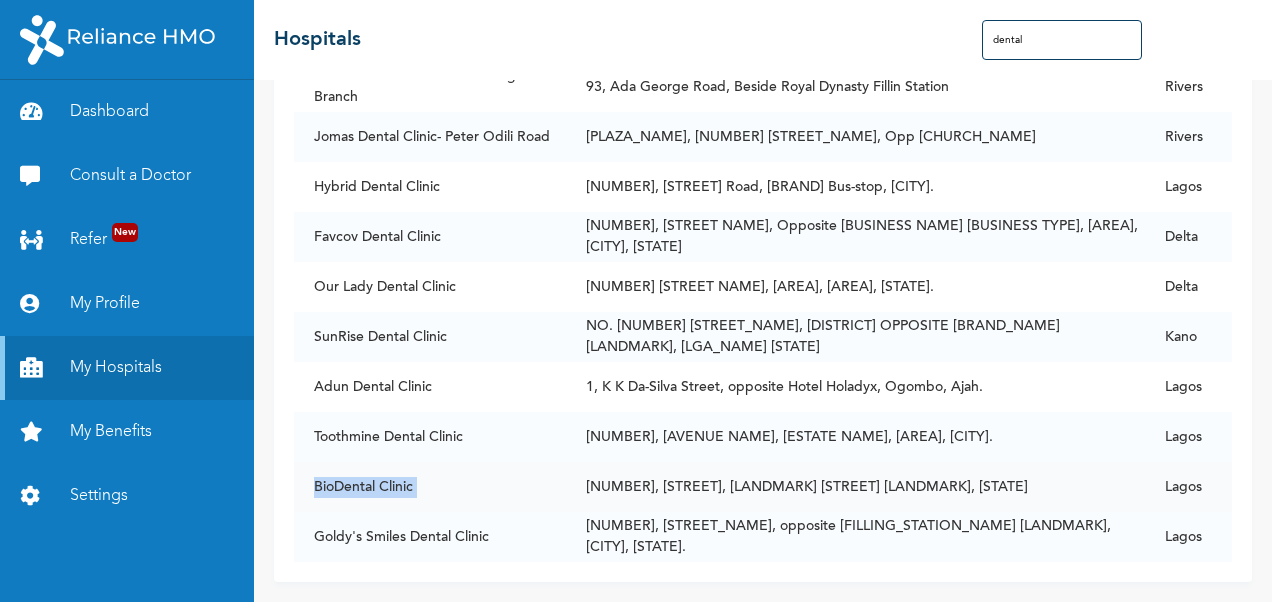 click on "BioDental Clinic" at bounding box center [430, 487] 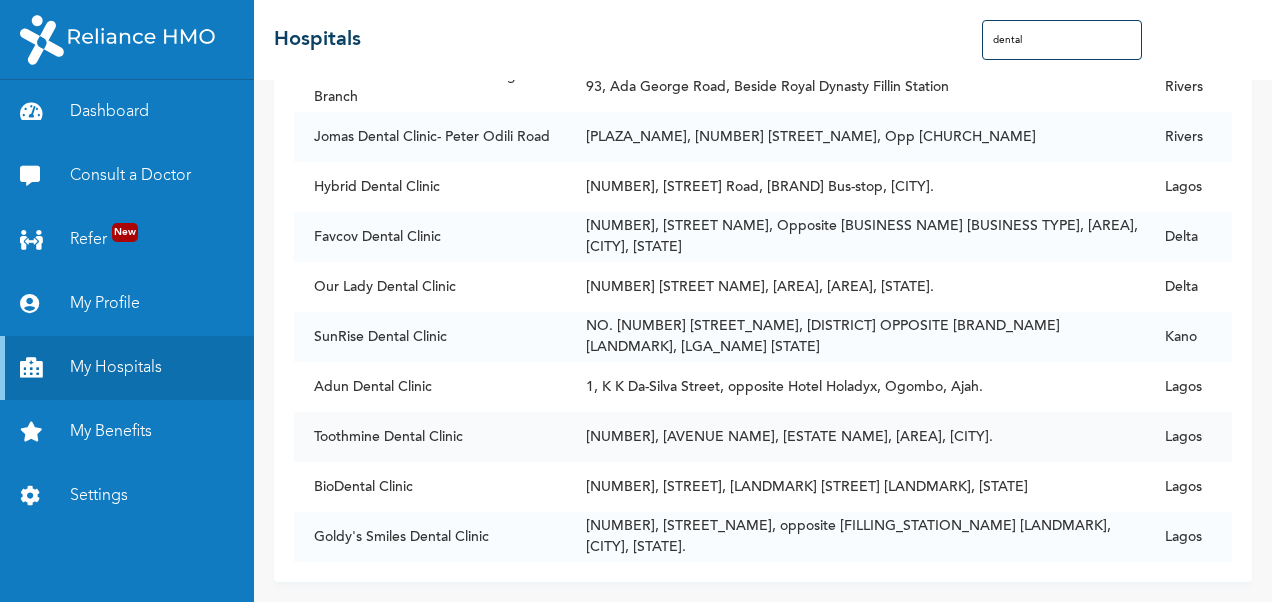 click on "Toothmine Dental Clinic" at bounding box center (430, 437) 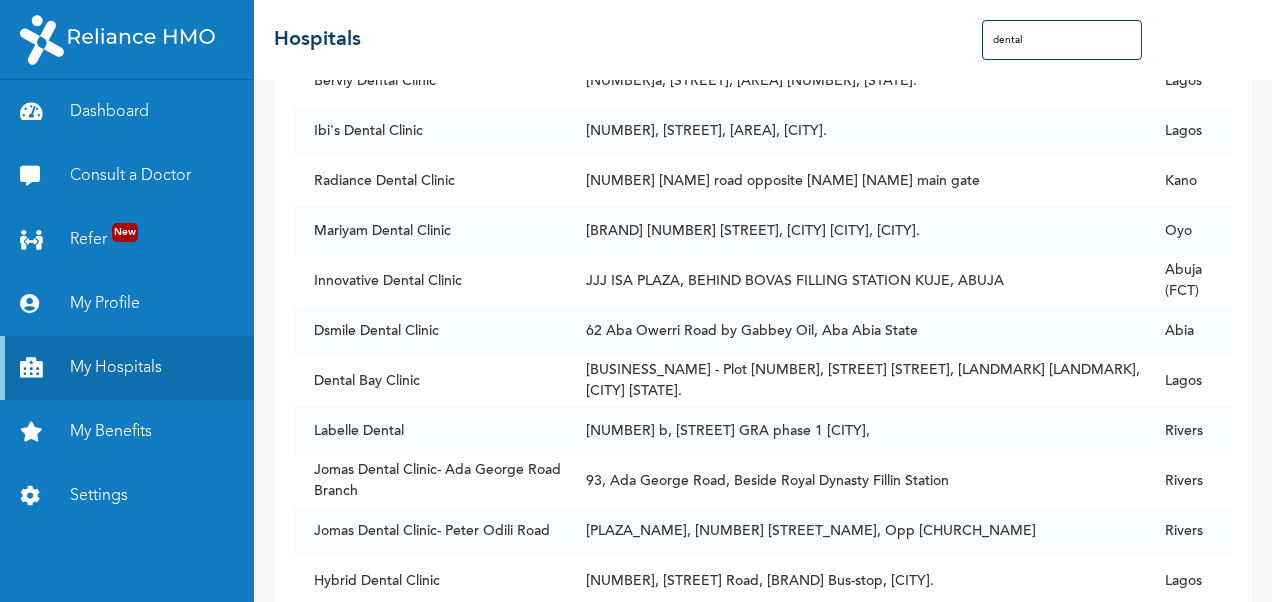 scroll, scrollTop: 10761, scrollLeft: 0, axis: vertical 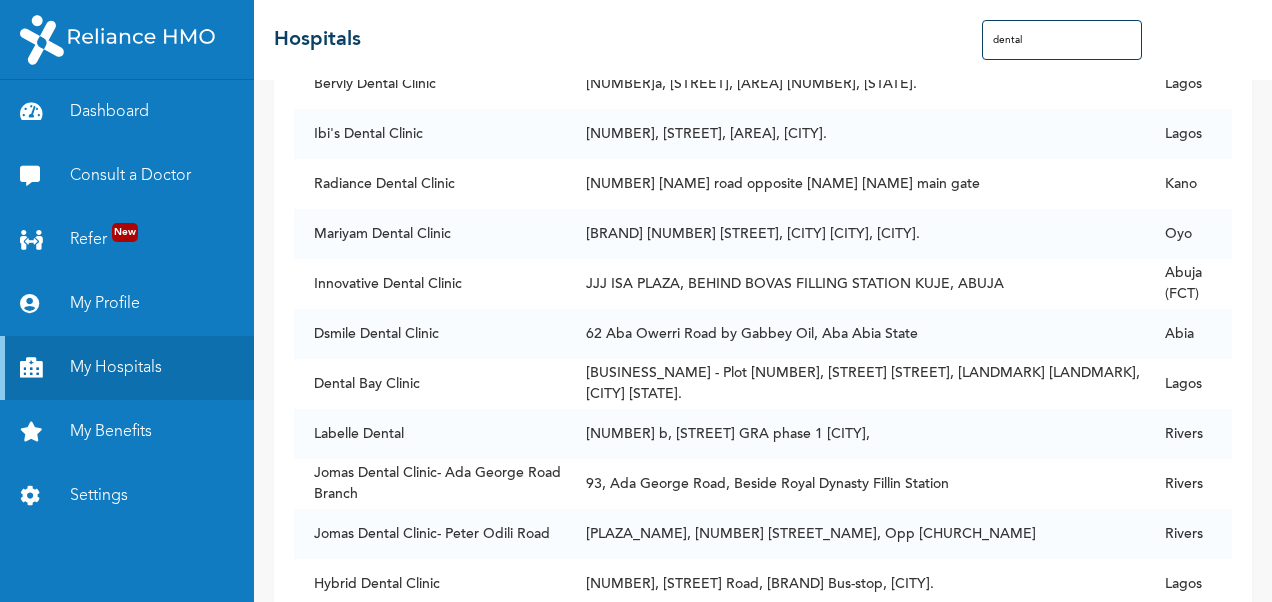 click on "dental" at bounding box center [1062, 40] 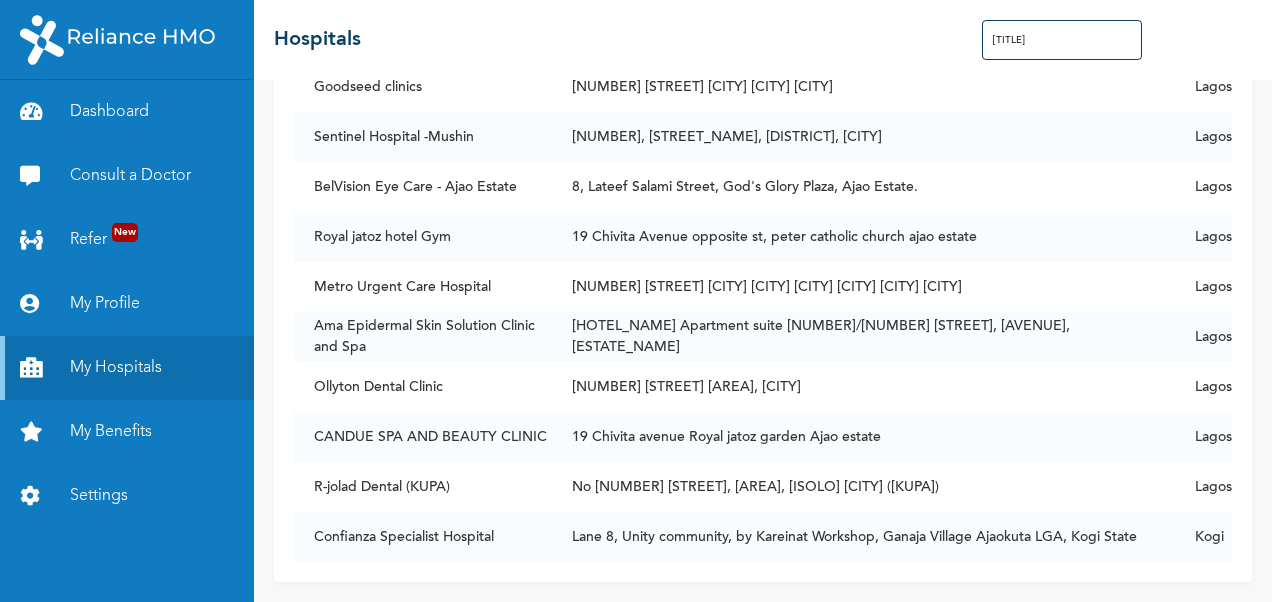 scroll, scrollTop: 573, scrollLeft: 0, axis: vertical 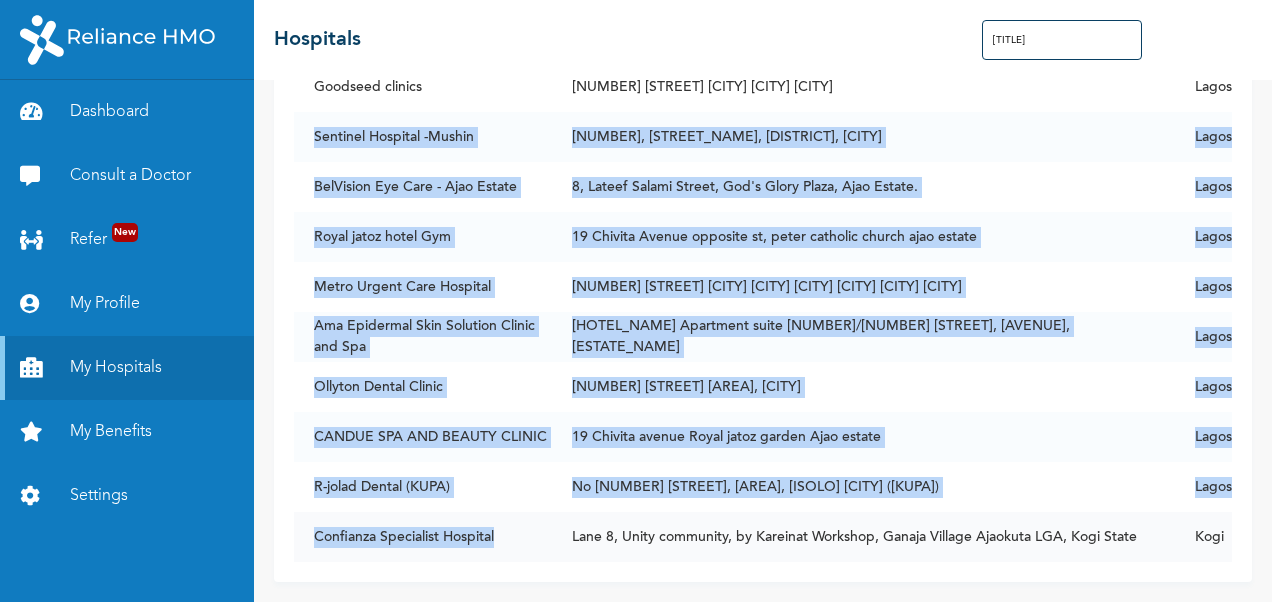 drag, startPoint x: 316, startPoint y: 118, endPoint x: 504, endPoint y: 512, distance: 436.5547 